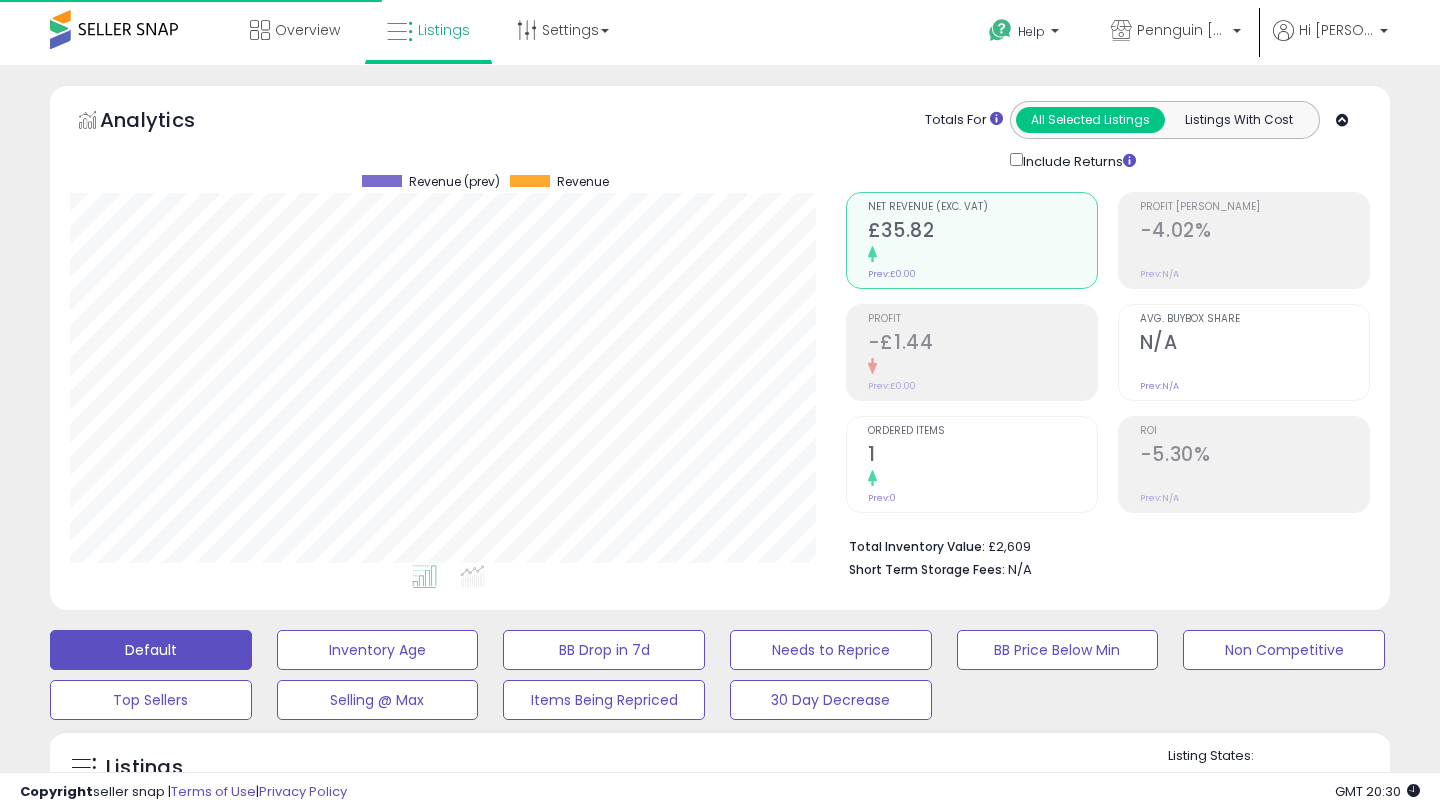 scroll, scrollTop: 552, scrollLeft: 0, axis: vertical 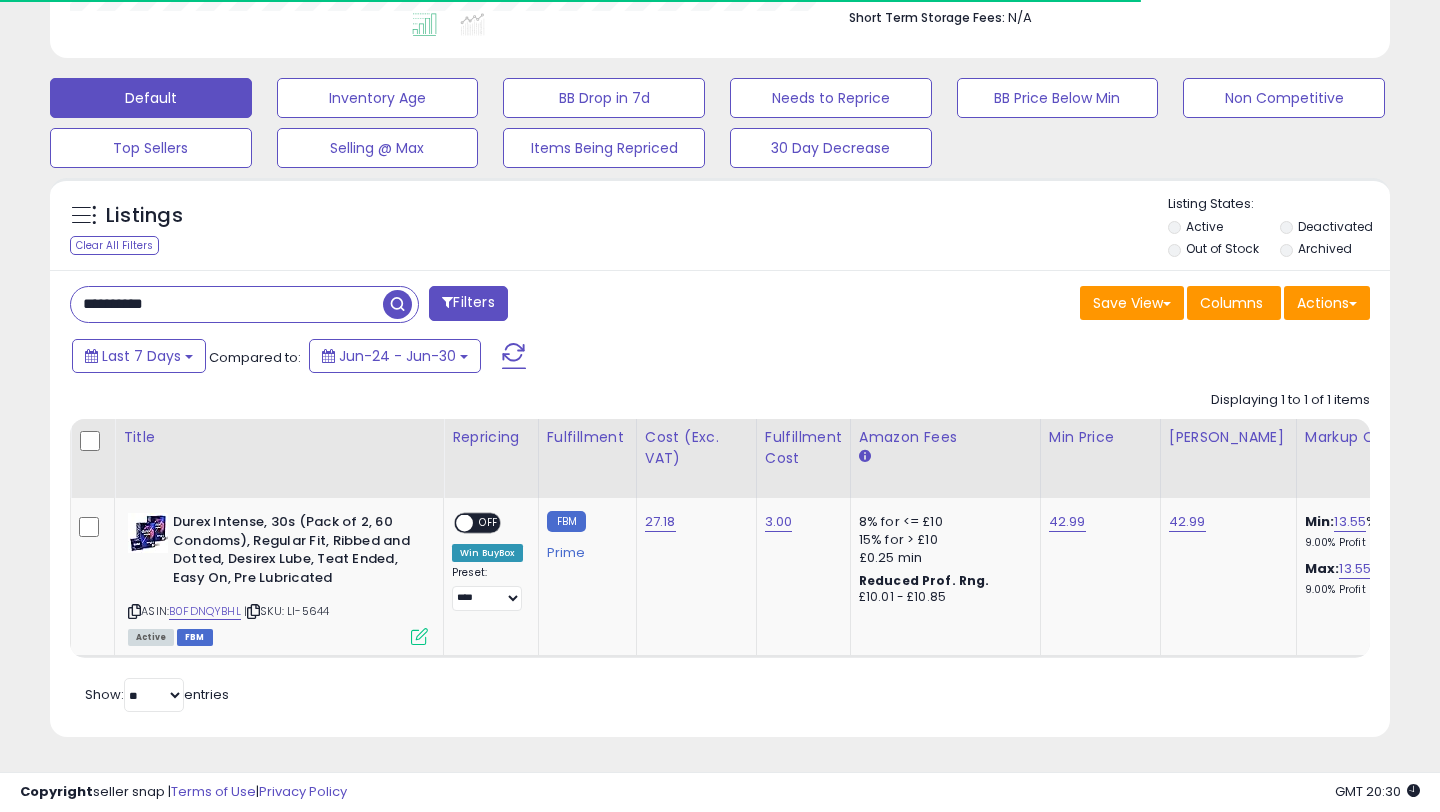 click on "**********" at bounding box center [227, 304] 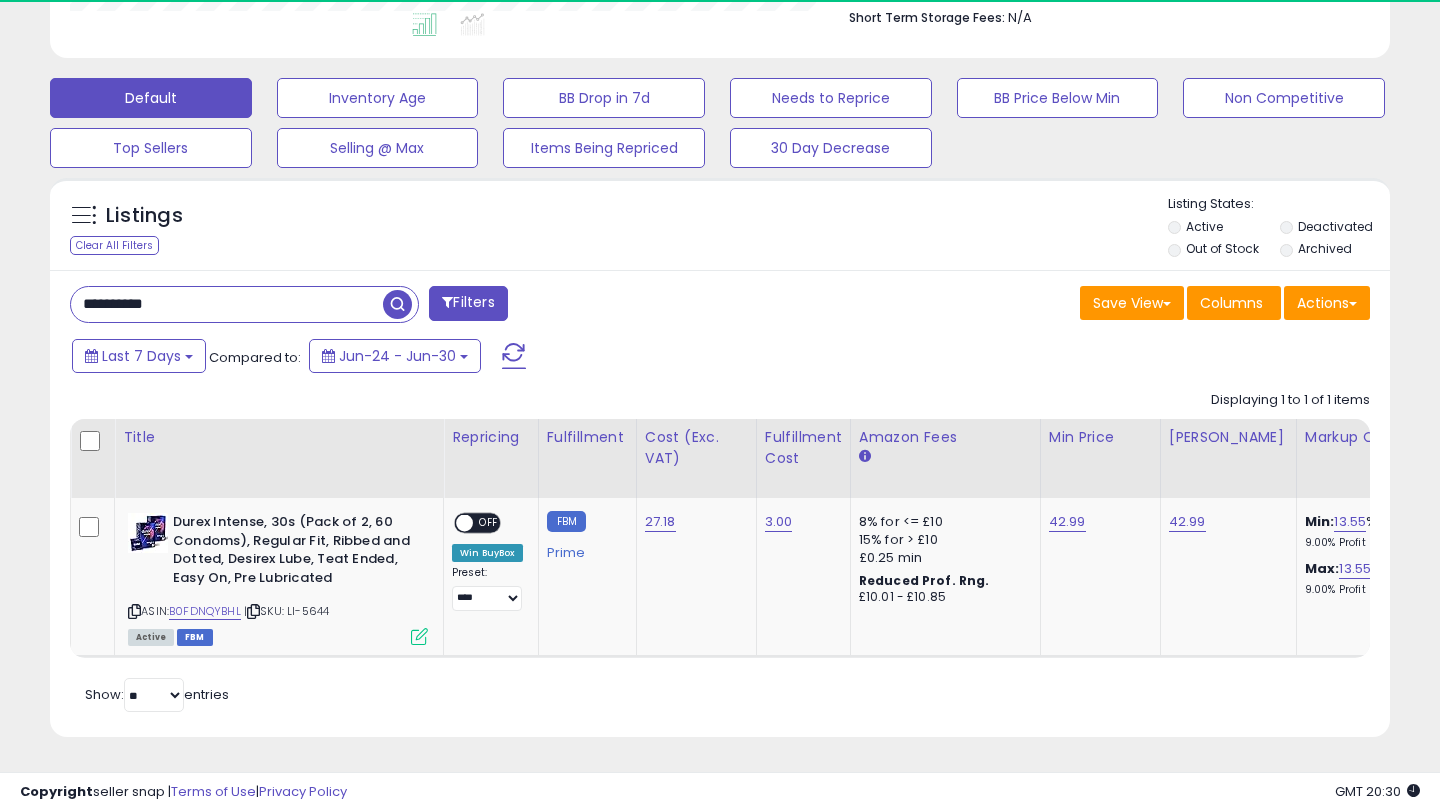 click on "**********" at bounding box center [227, 304] 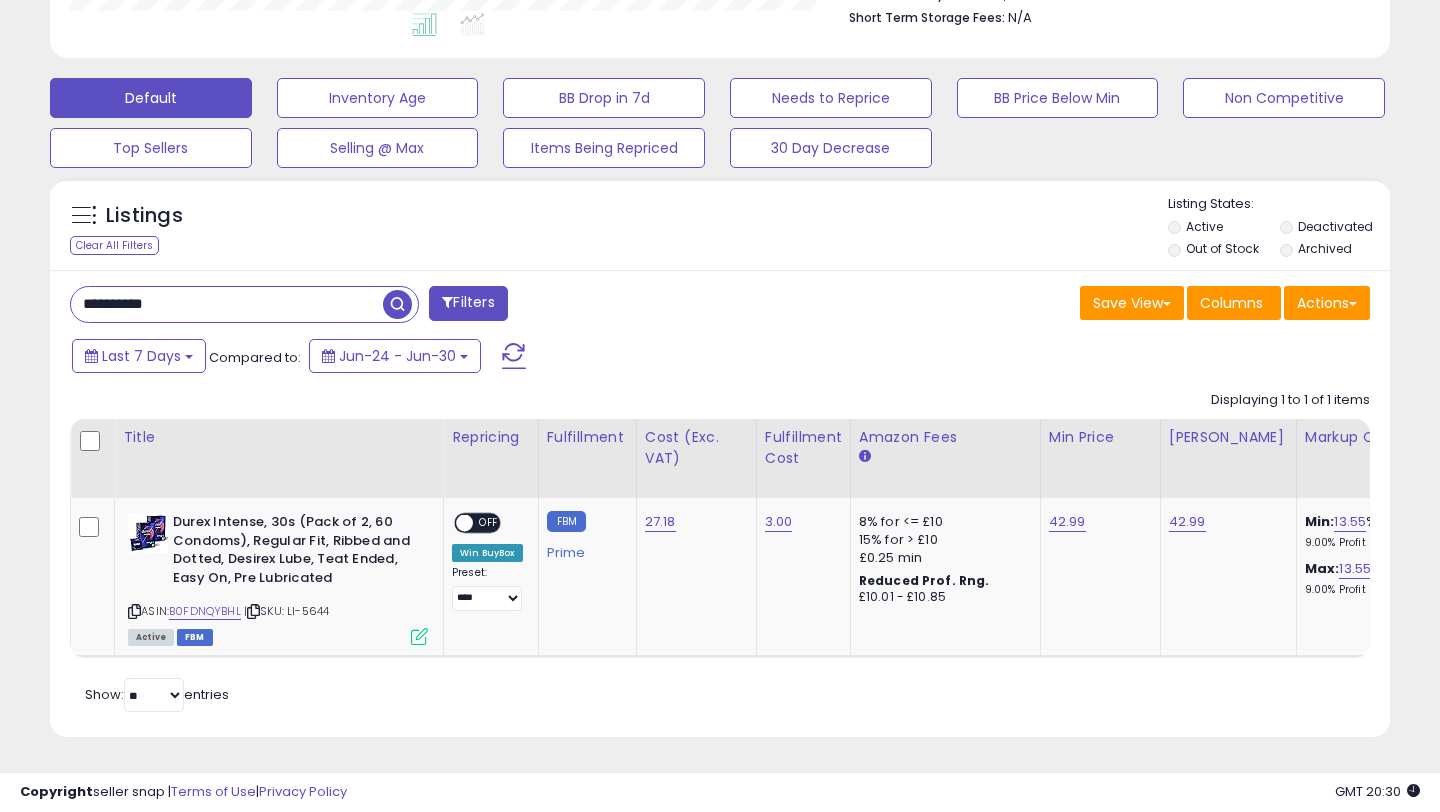 type on "**********" 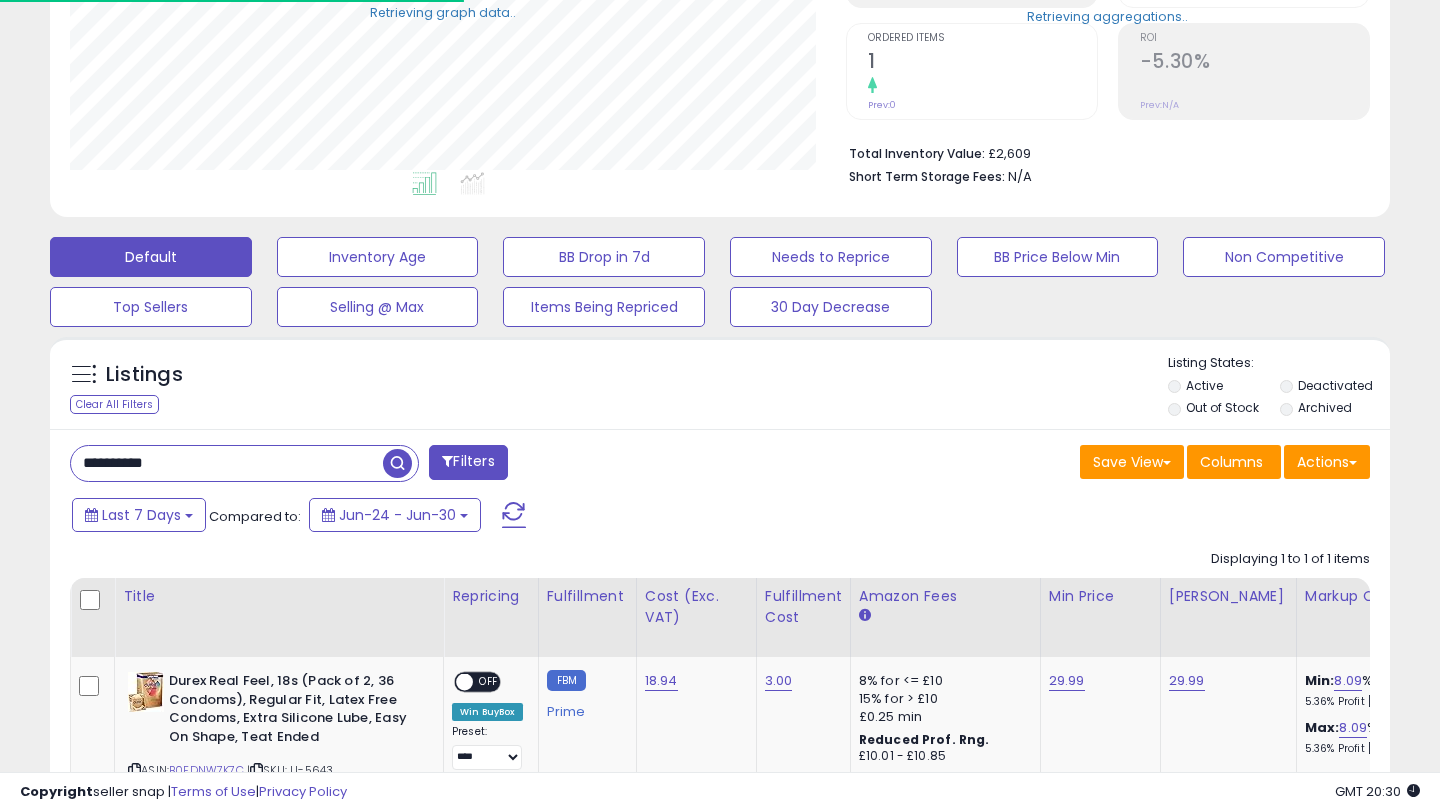 scroll, scrollTop: 552, scrollLeft: 0, axis: vertical 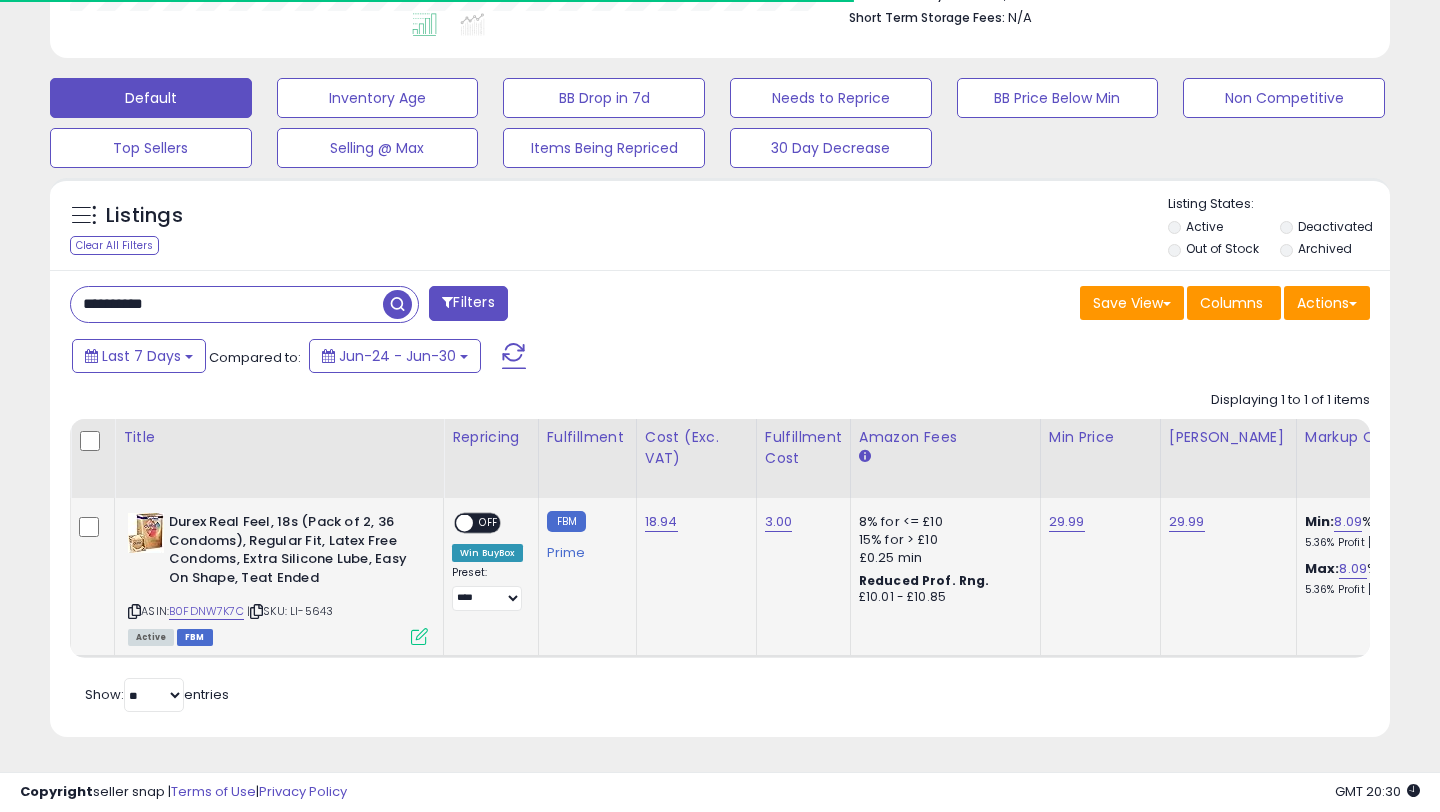 click at bounding box center [419, 636] 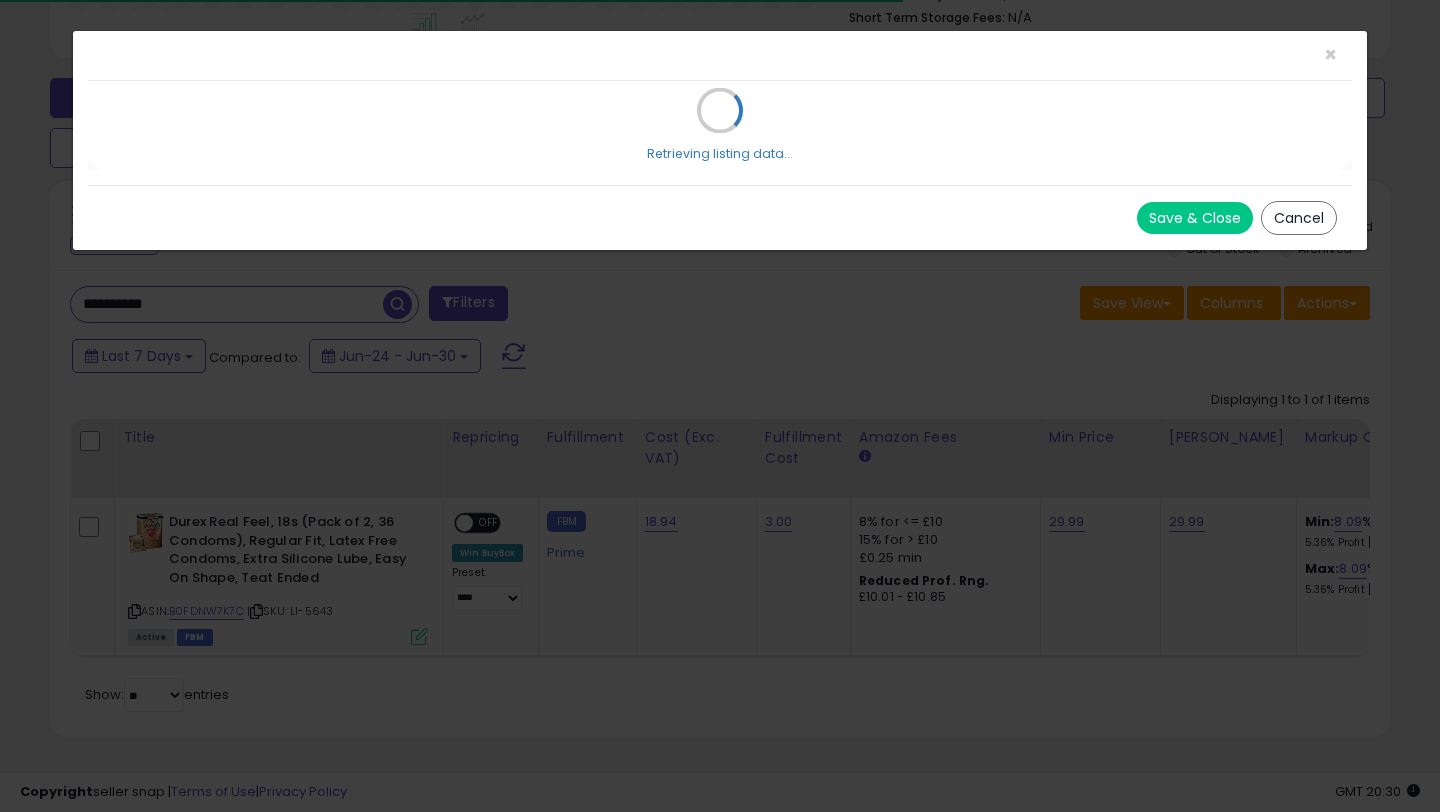 scroll, scrollTop: 999590, scrollLeft: 999224, axis: both 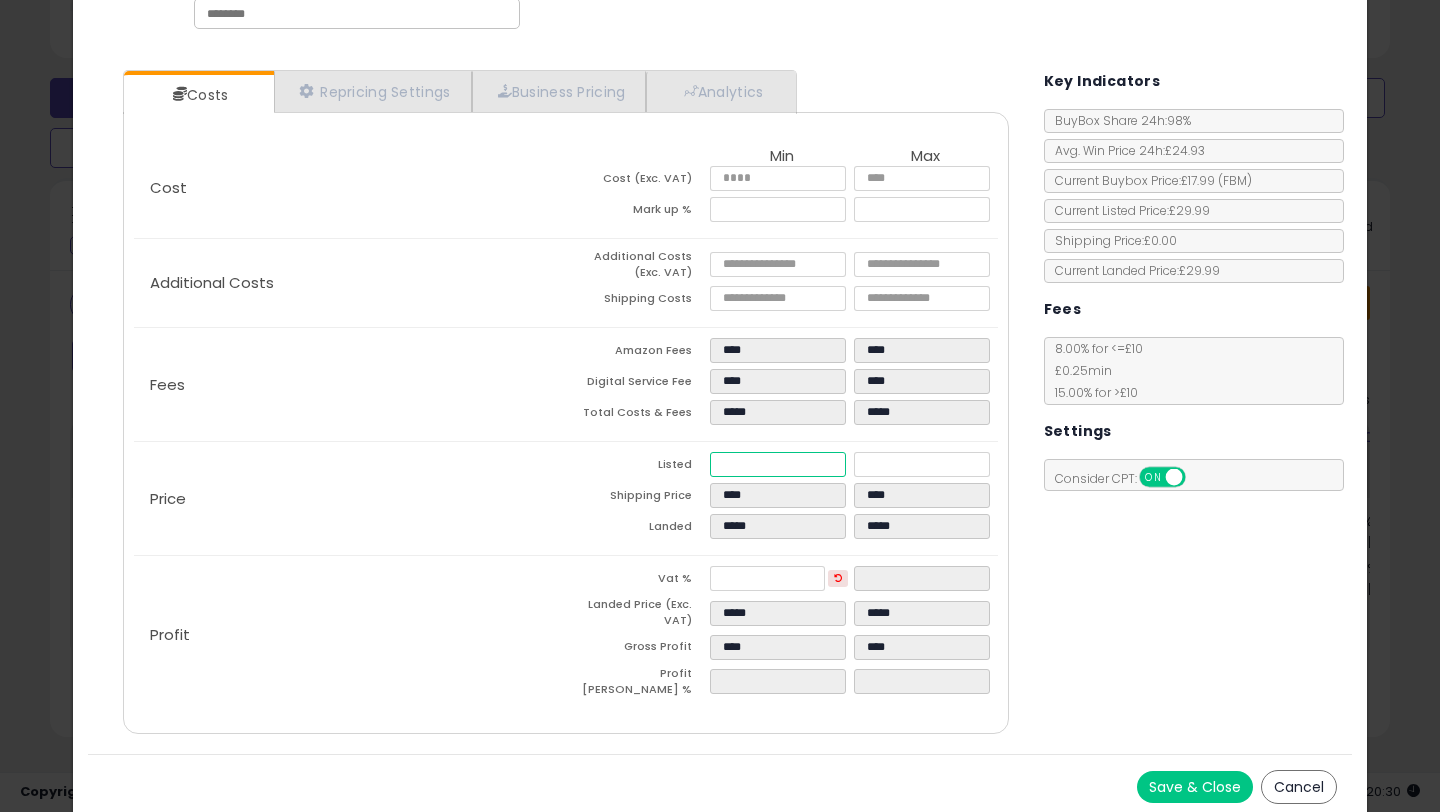 click on "*****" at bounding box center (778, 464) 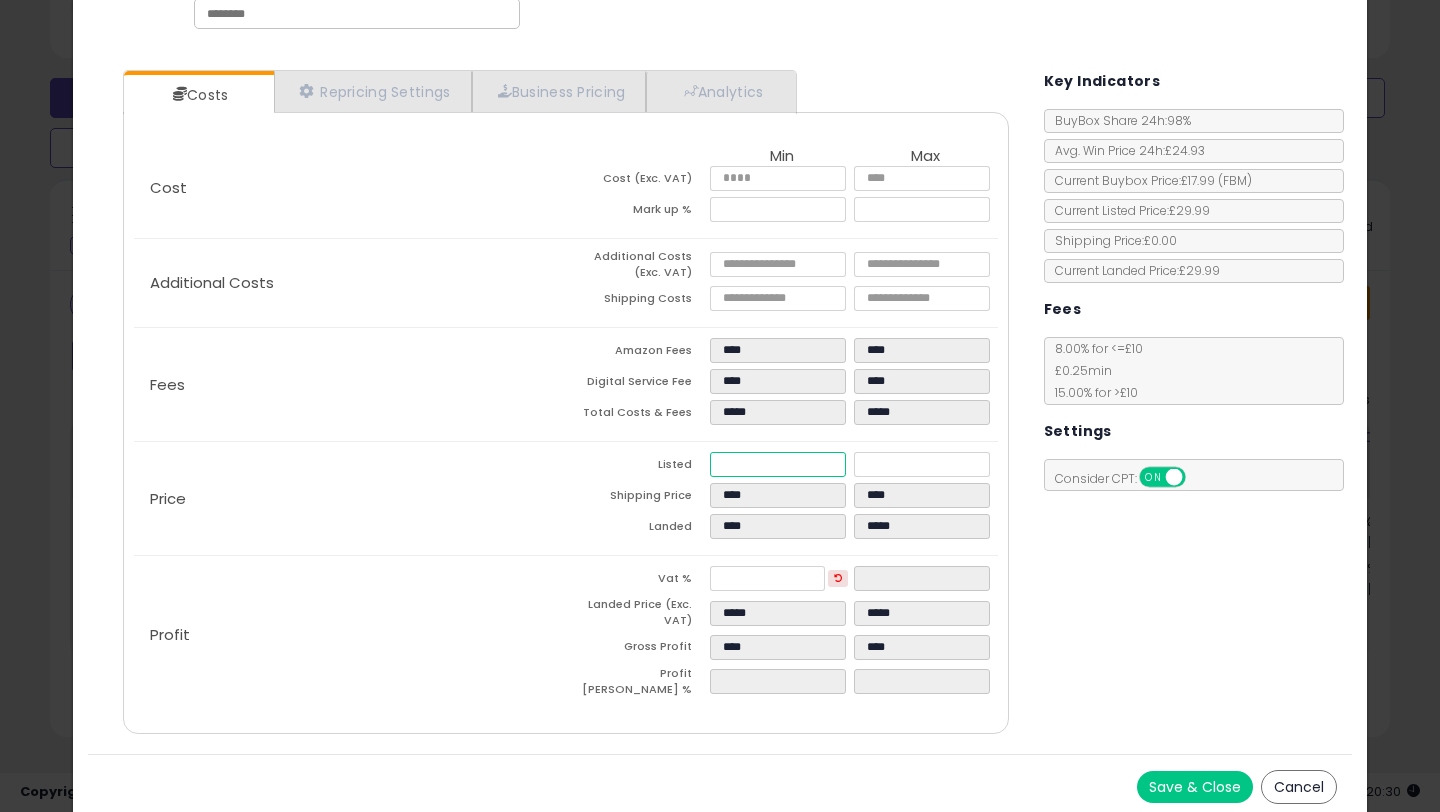 type on "****" 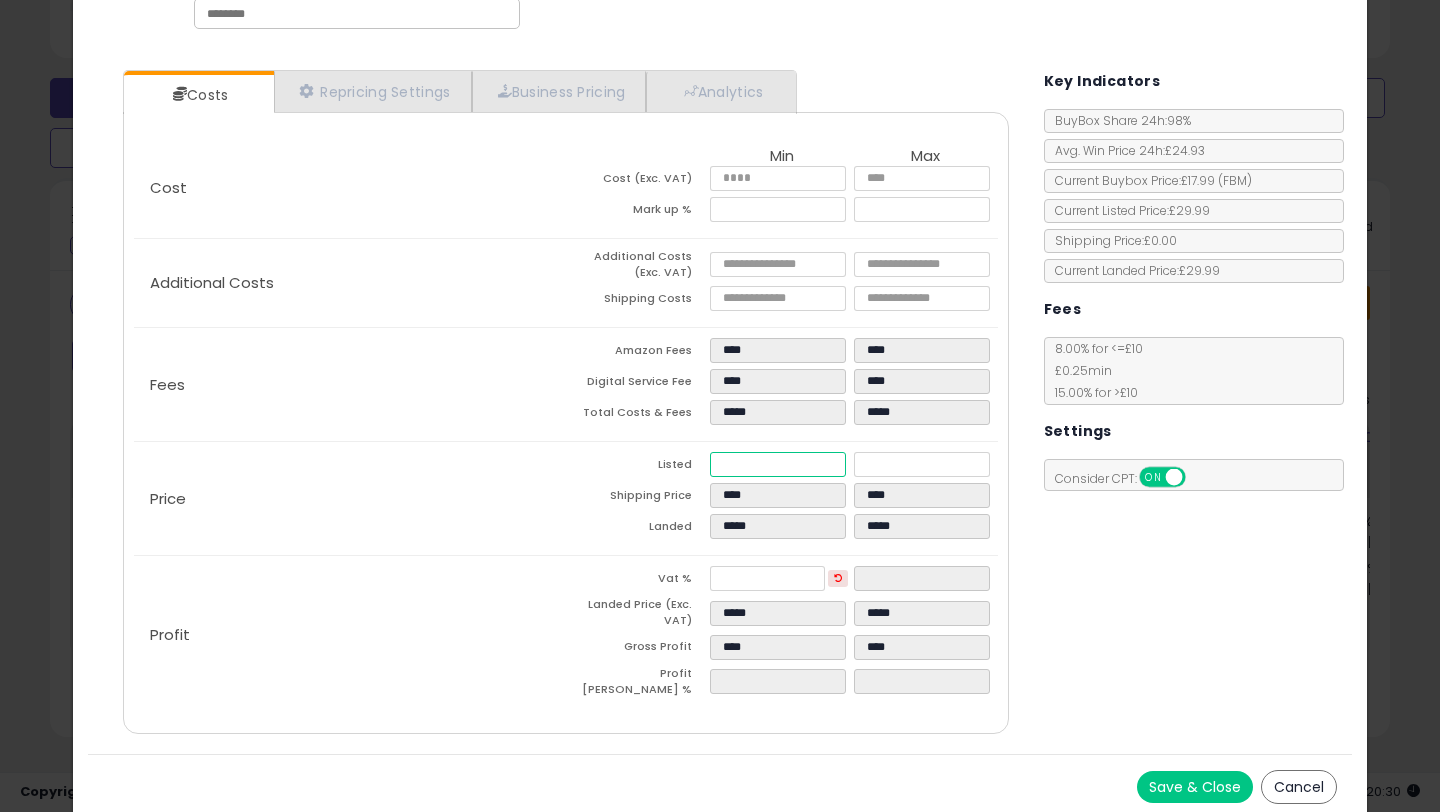 type on "****" 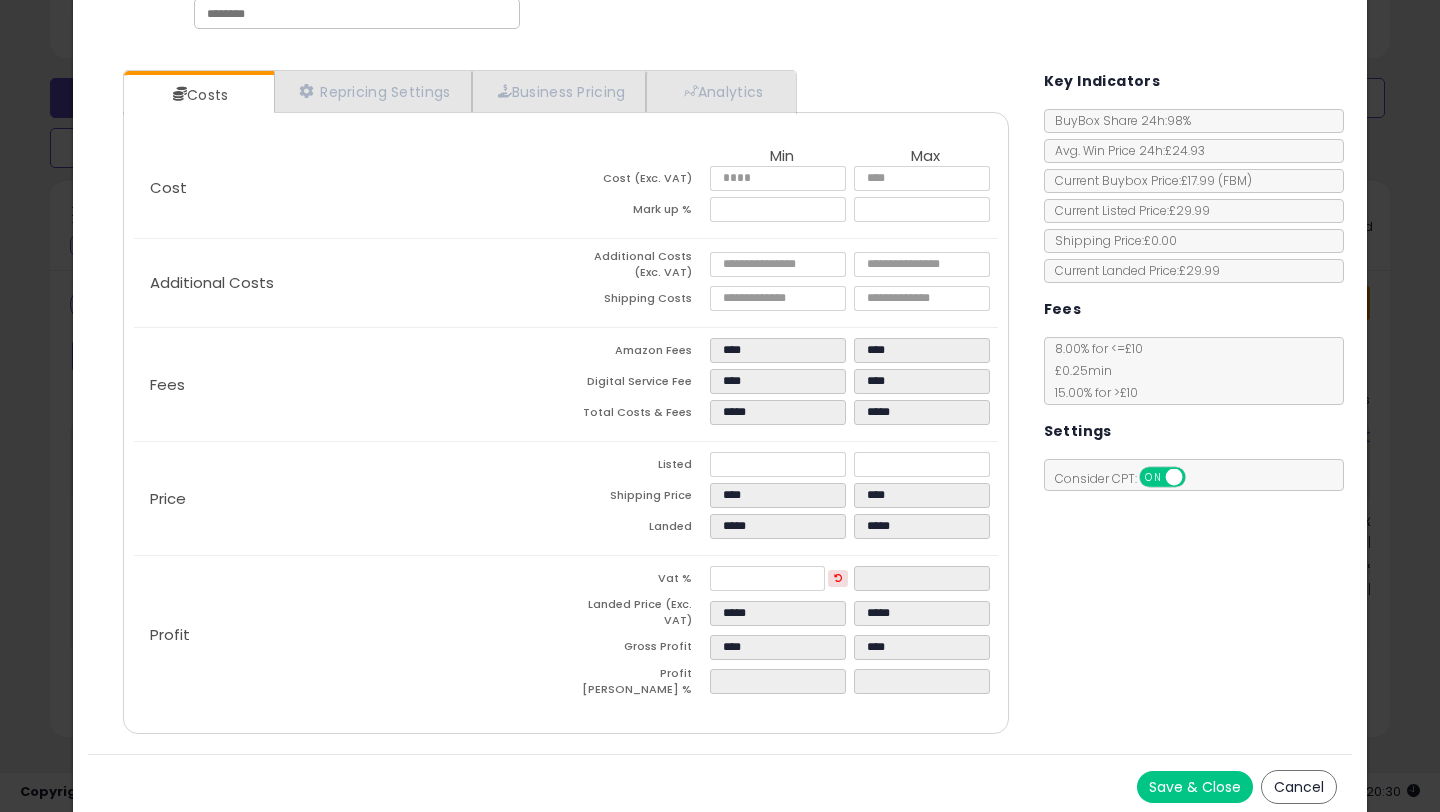 type on "******" 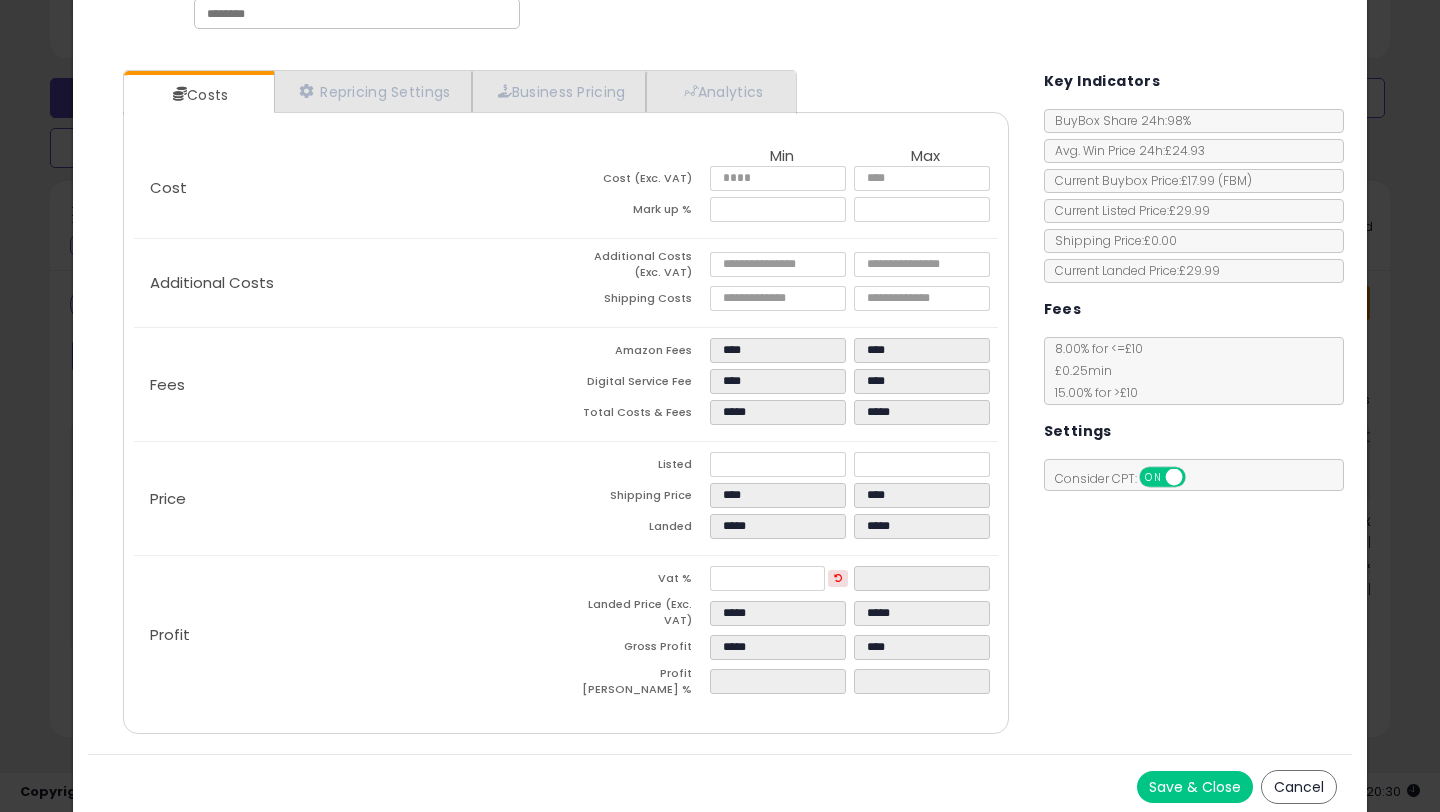 click on "Costs
Repricing Settings
Business Pricing
Analytics
Cost" at bounding box center [720, 404] 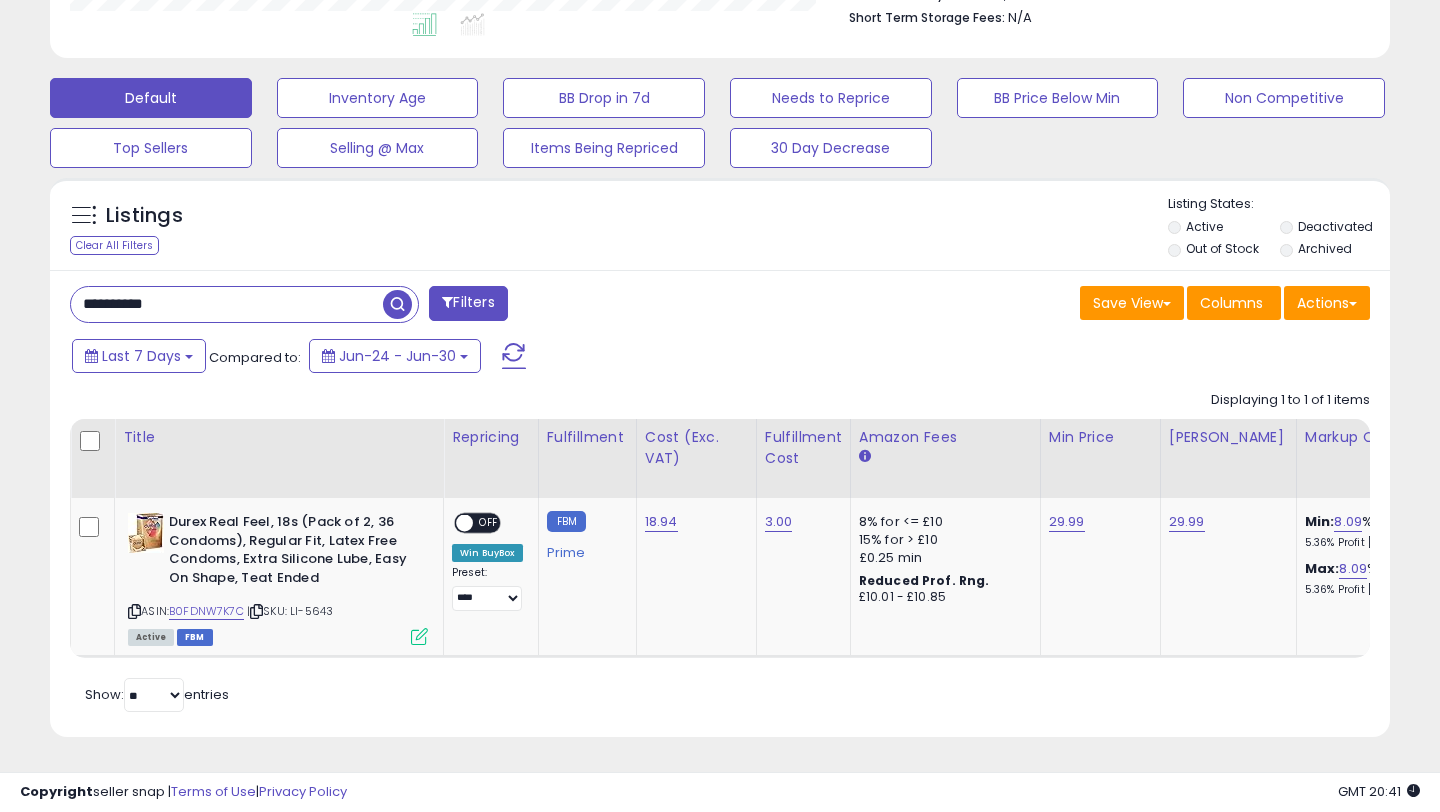 click on "**********" at bounding box center [227, 304] 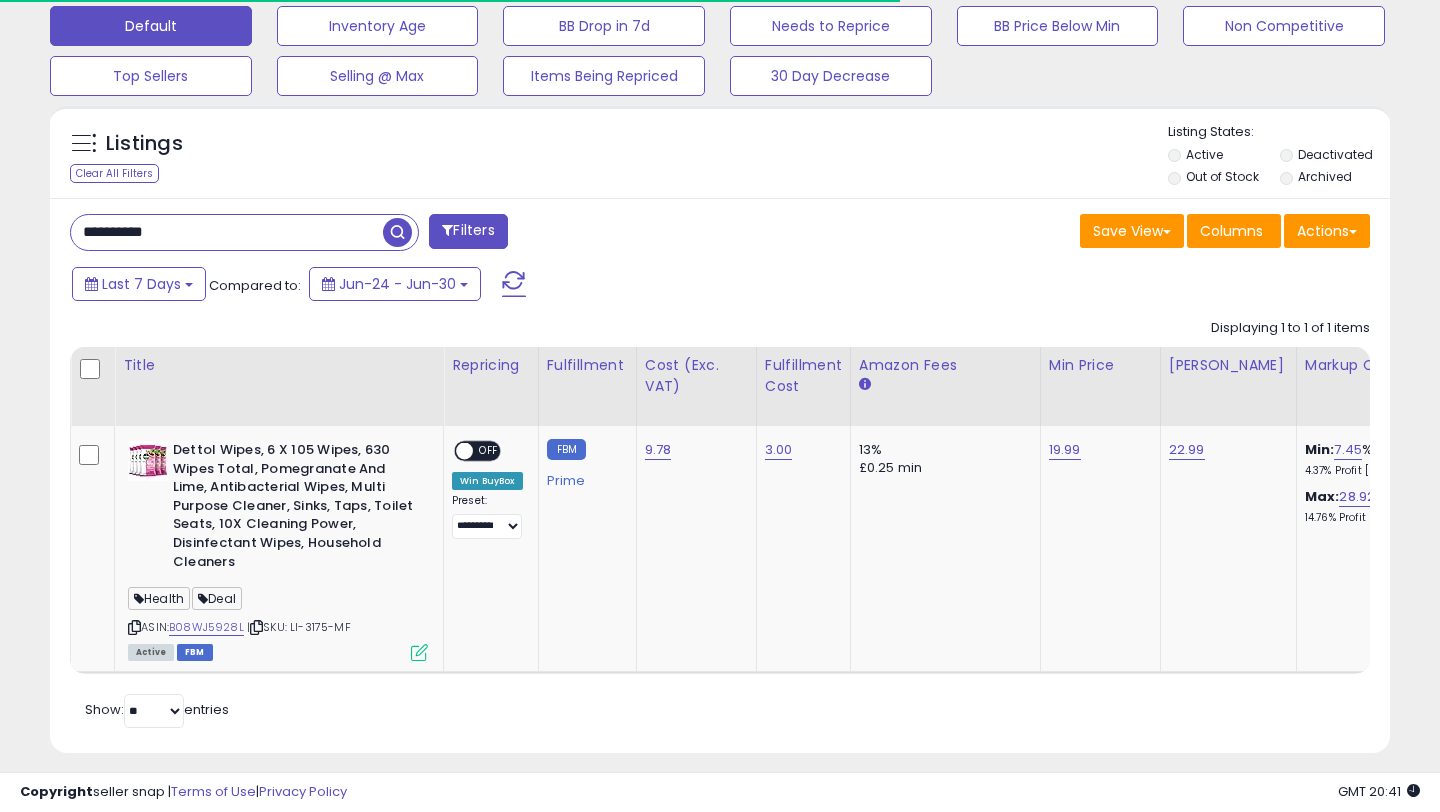 scroll, scrollTop: 626, scrollLeft: 0, axis: vertical 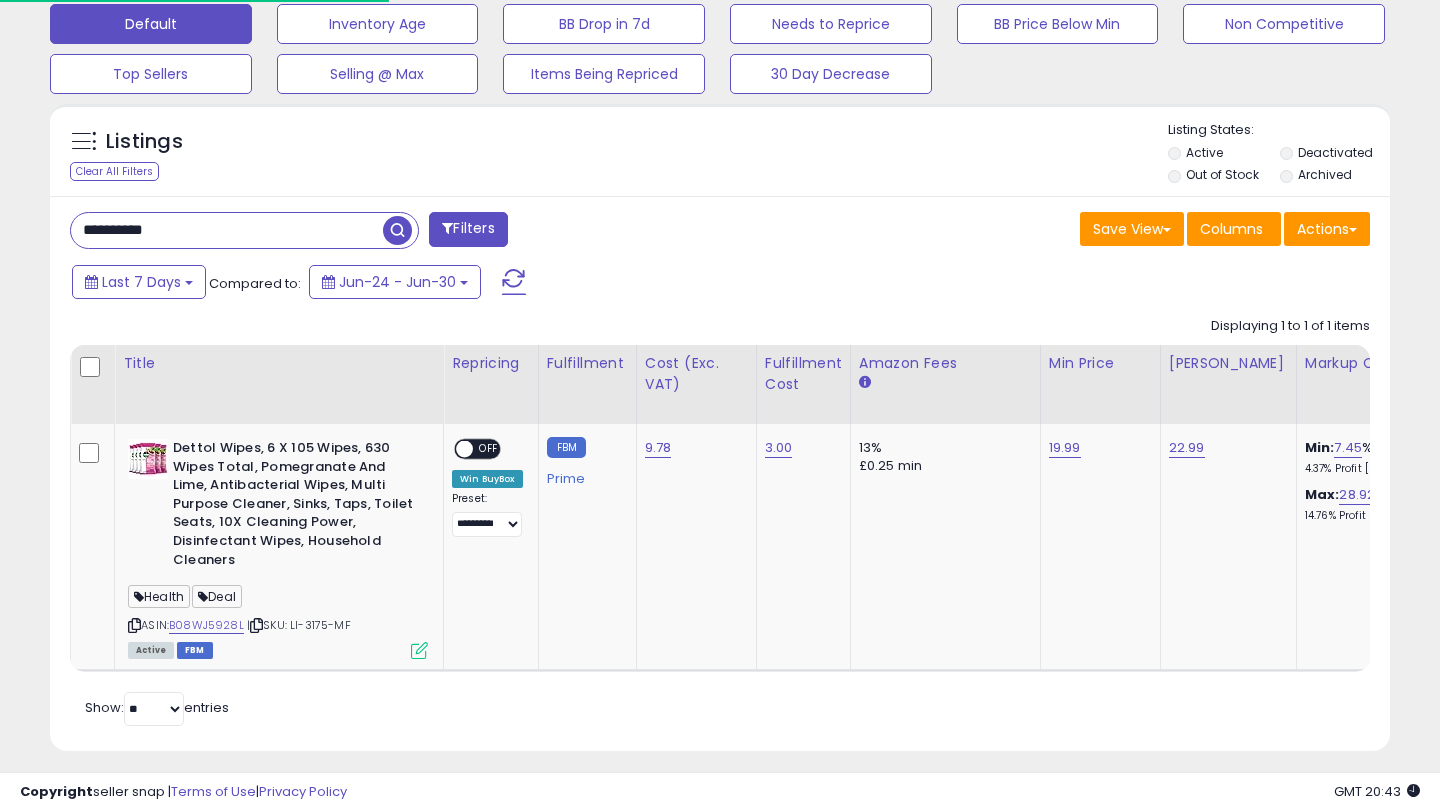 click on "**********" at bounding box center [227, 230] 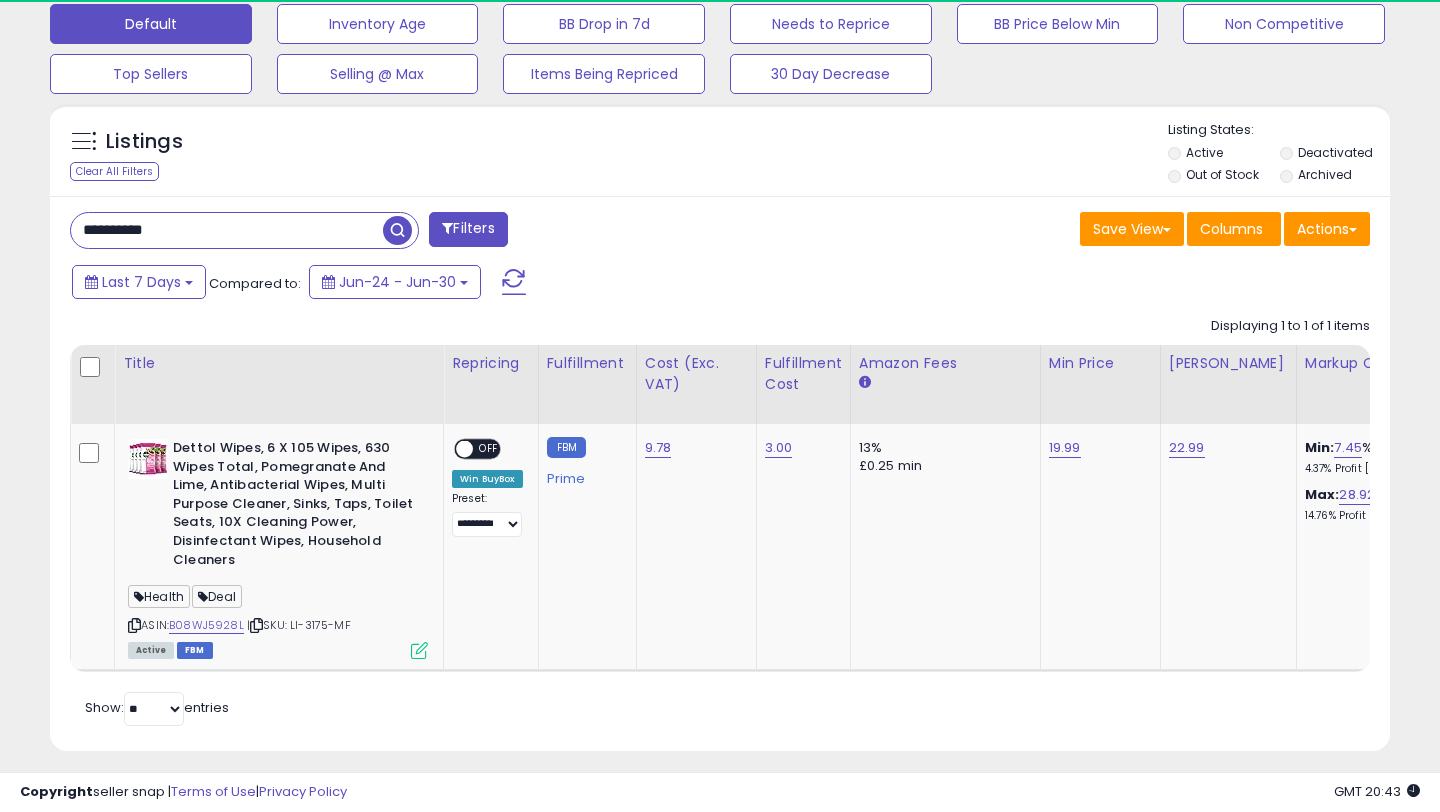 click on "**********" at bounding box center [227, 230] 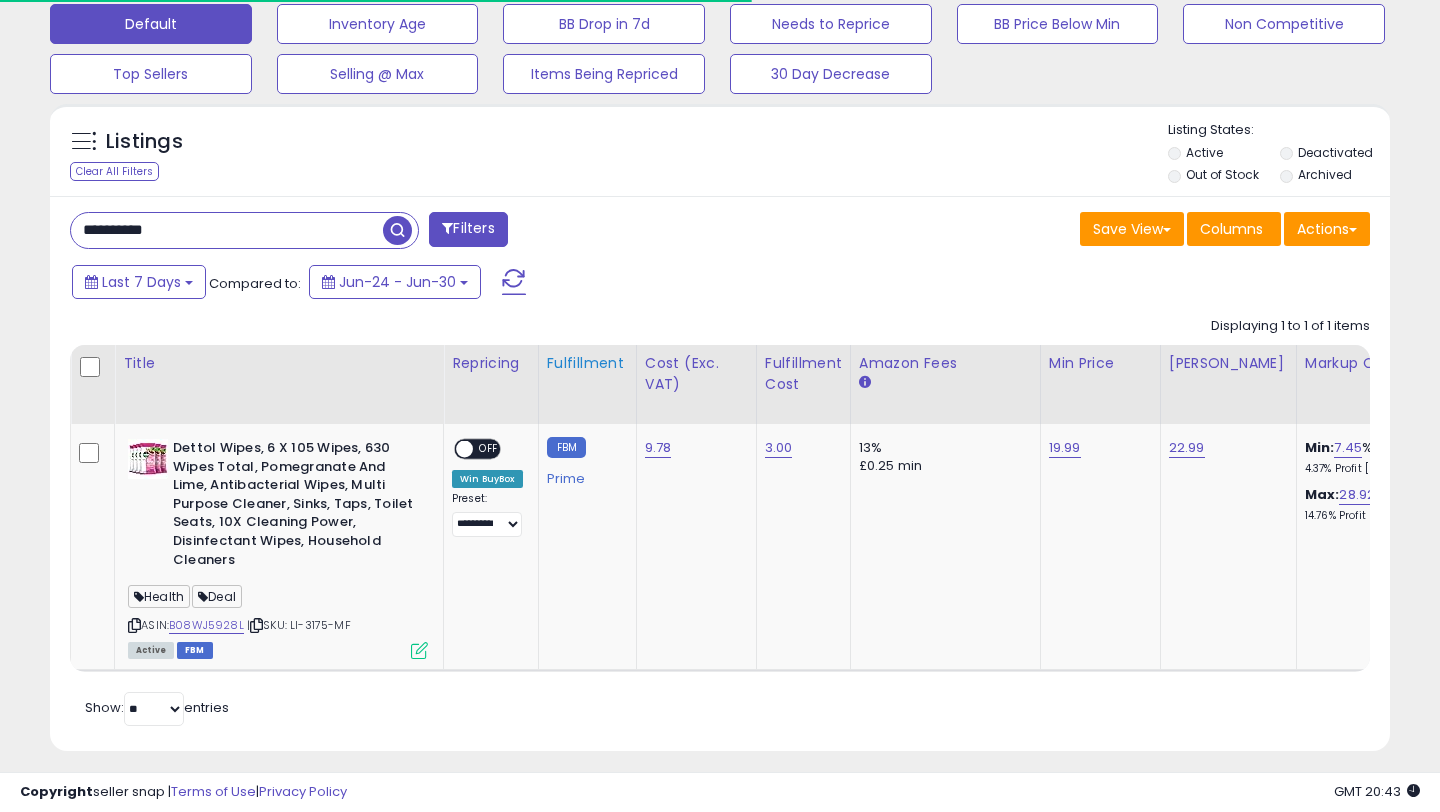 scroll, scrollTop: 640, scrollLeft: 0, axis: vertical 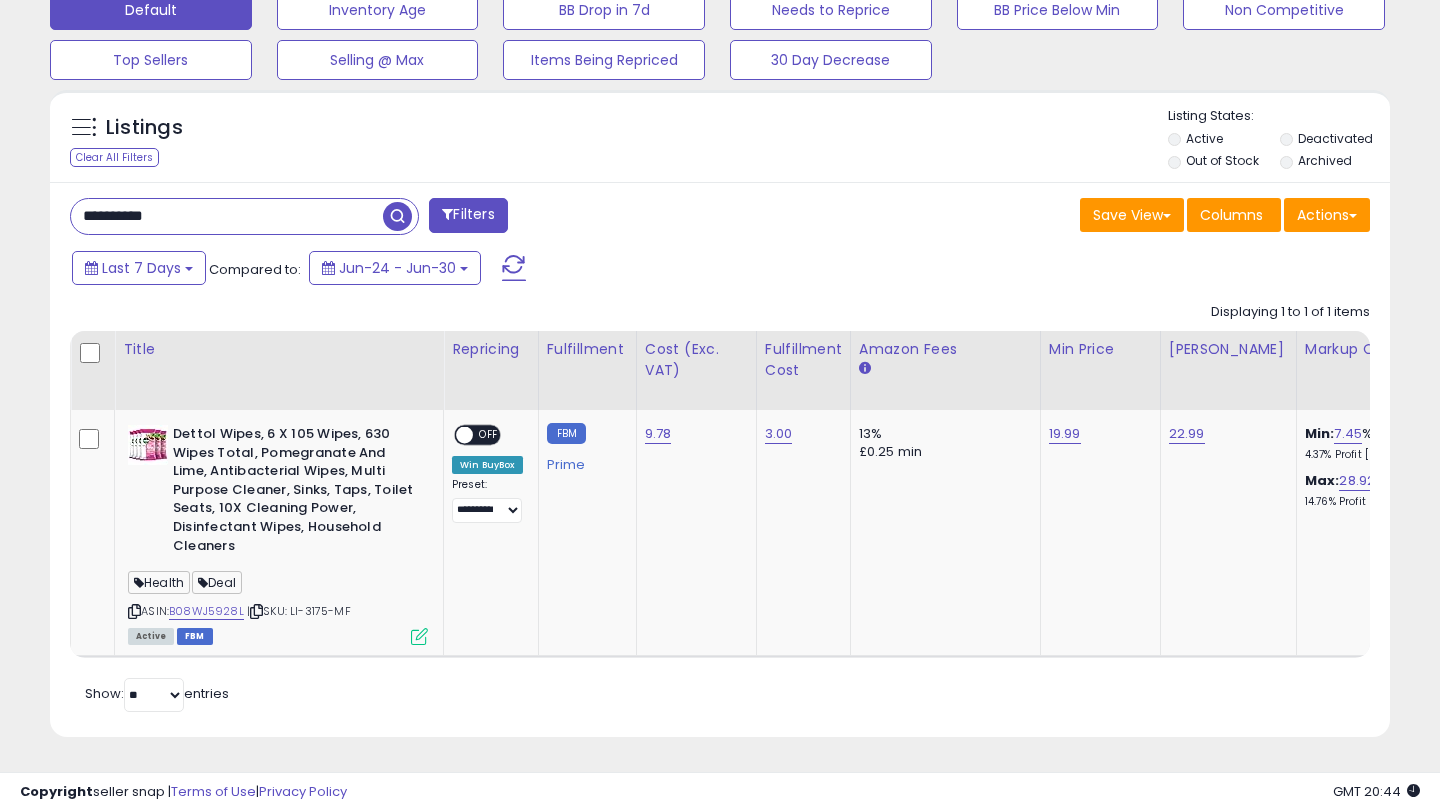 click on "**********" at bounding box center [227, 216] 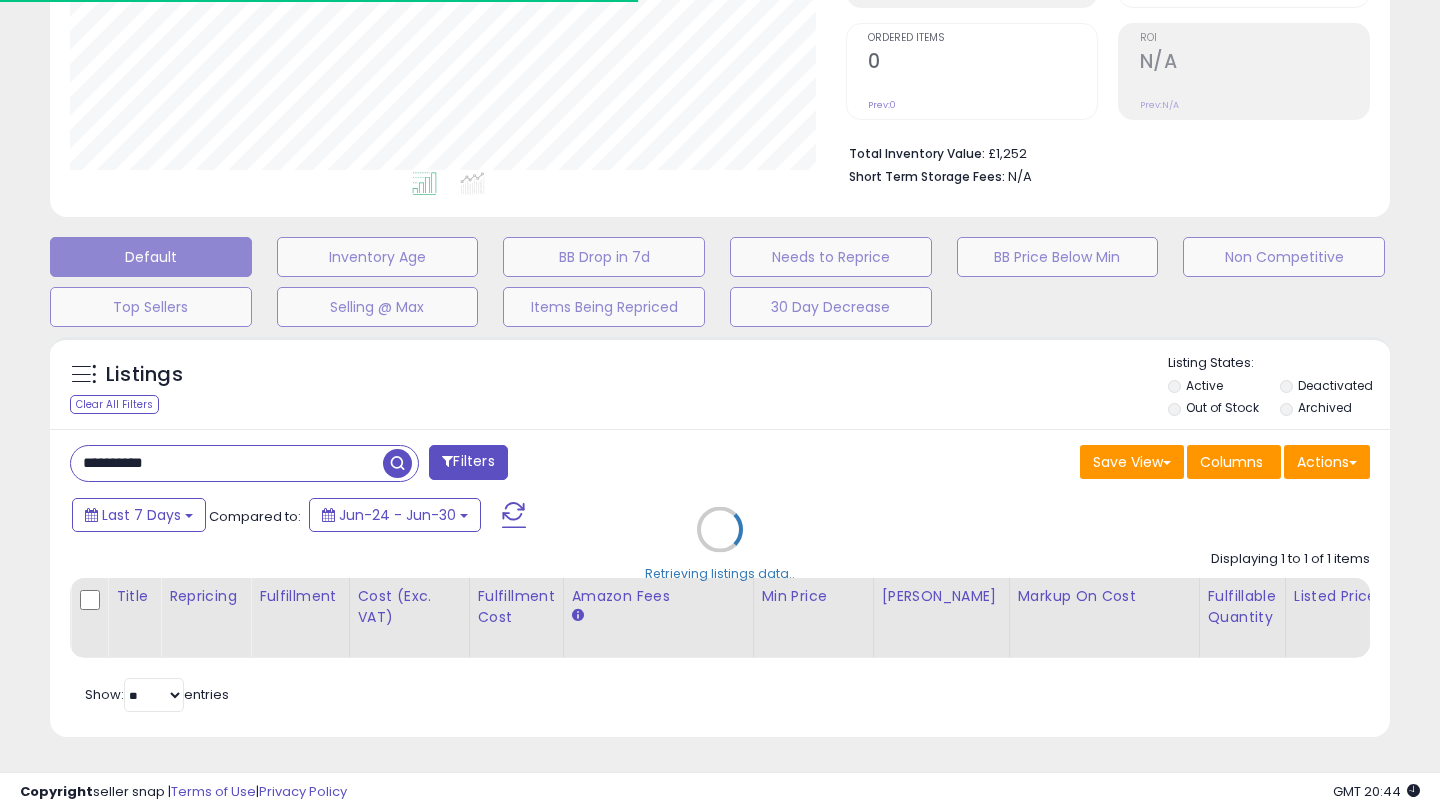 scroll, scrollTop: 603, scrollLeft: 0, axis: vertical 